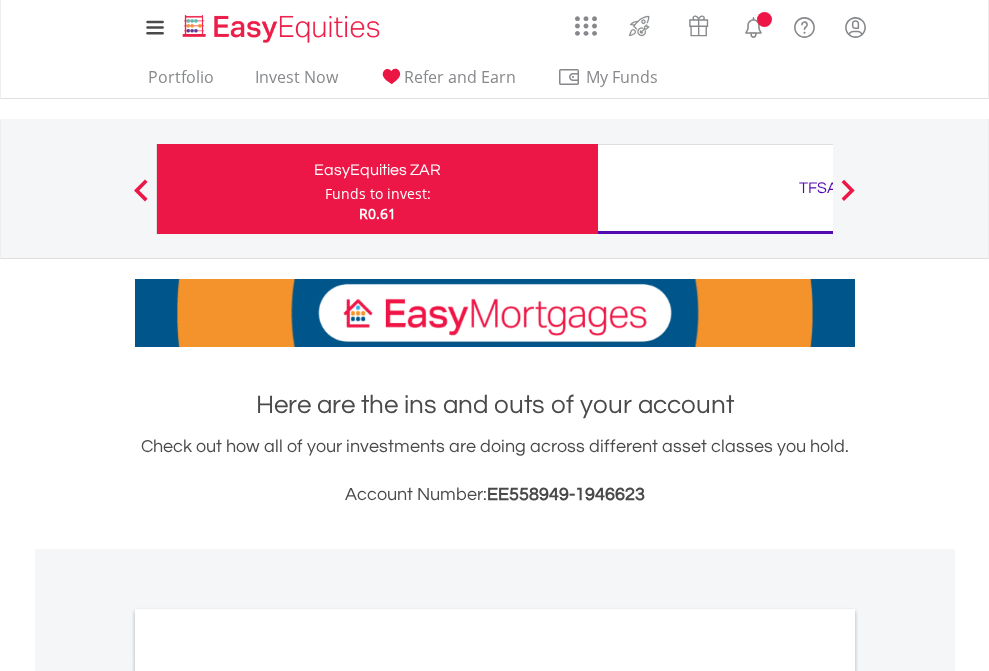 scroll, scrollTop: 0, scrollLeft: 0, axis: both 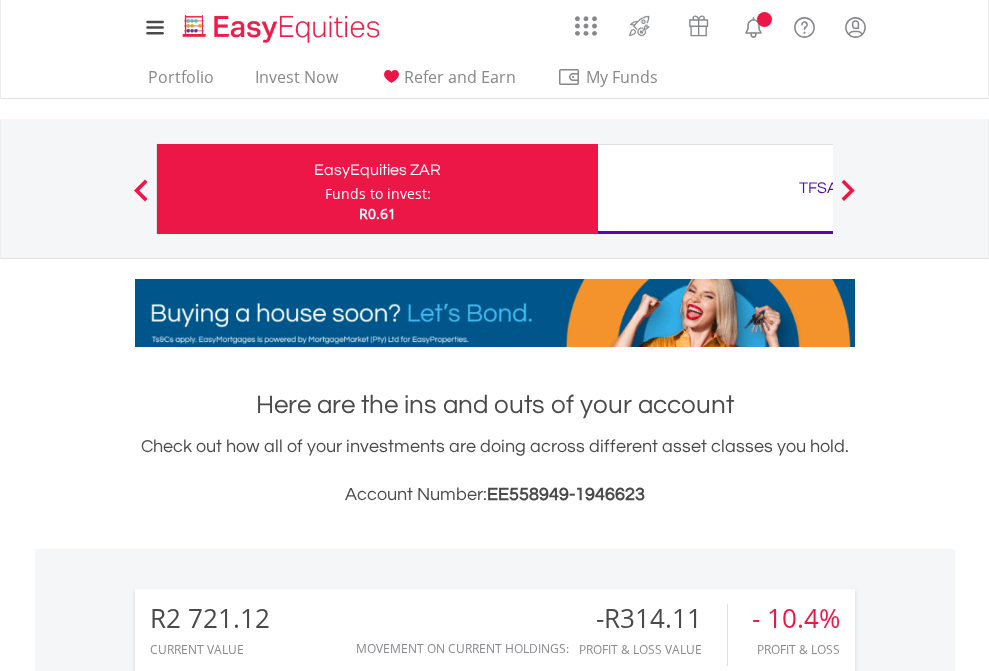 click on "Funds to invest:" at bounding box center [378, 194] 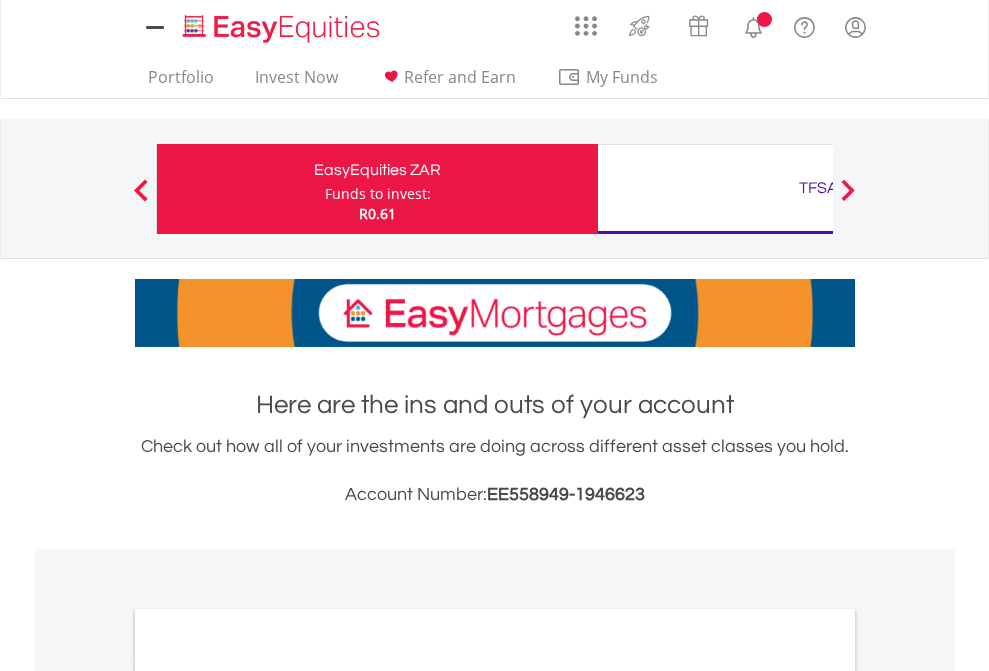 scroll, scrollTop: 0, scrollLeft: 0, axis: both 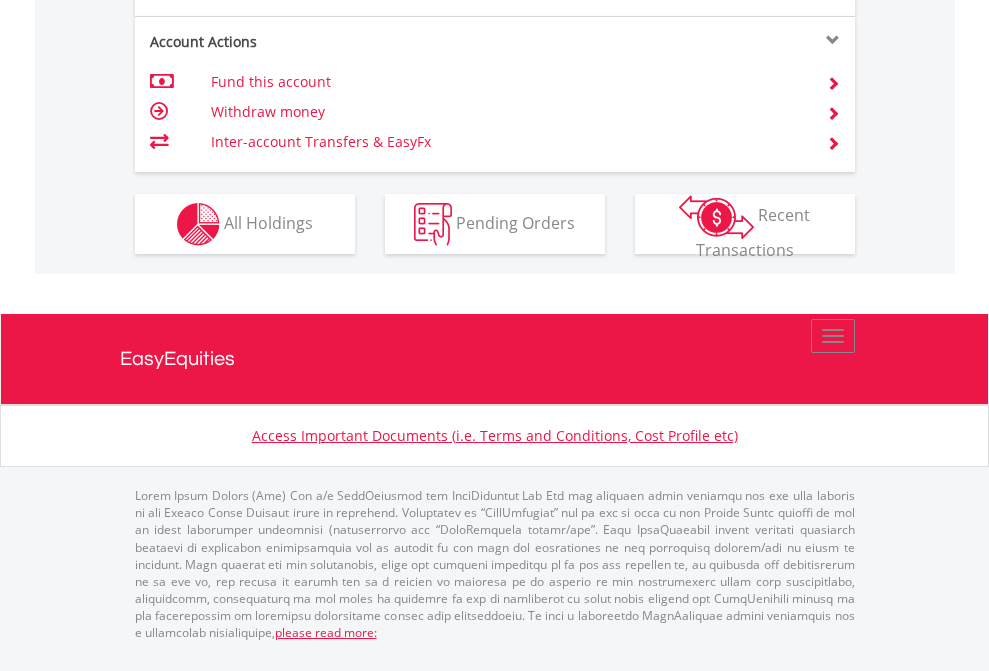 click on "Investment types" at bounding box center (706, -337) 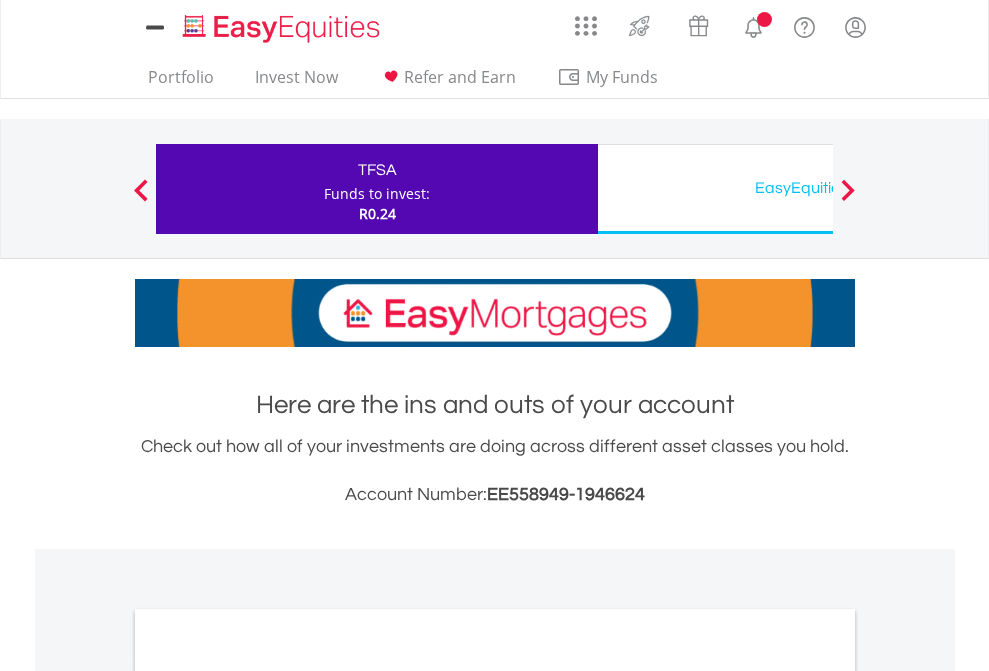 scroll, scrollTop: 0, scrollLeft: 0, axis: both 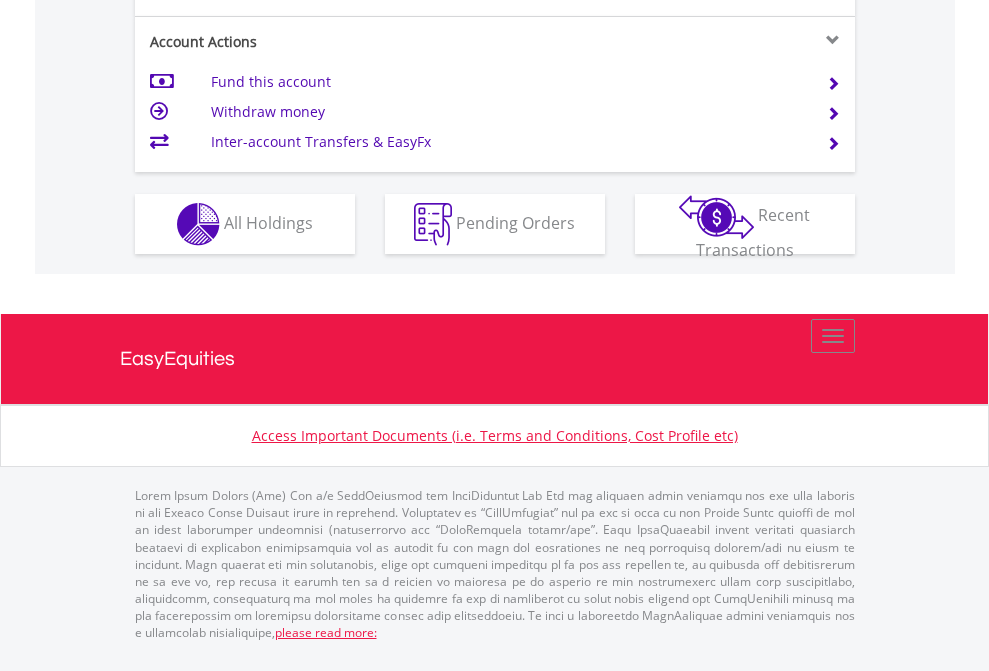 click on "Investment types" at bounding box center [706, -337] 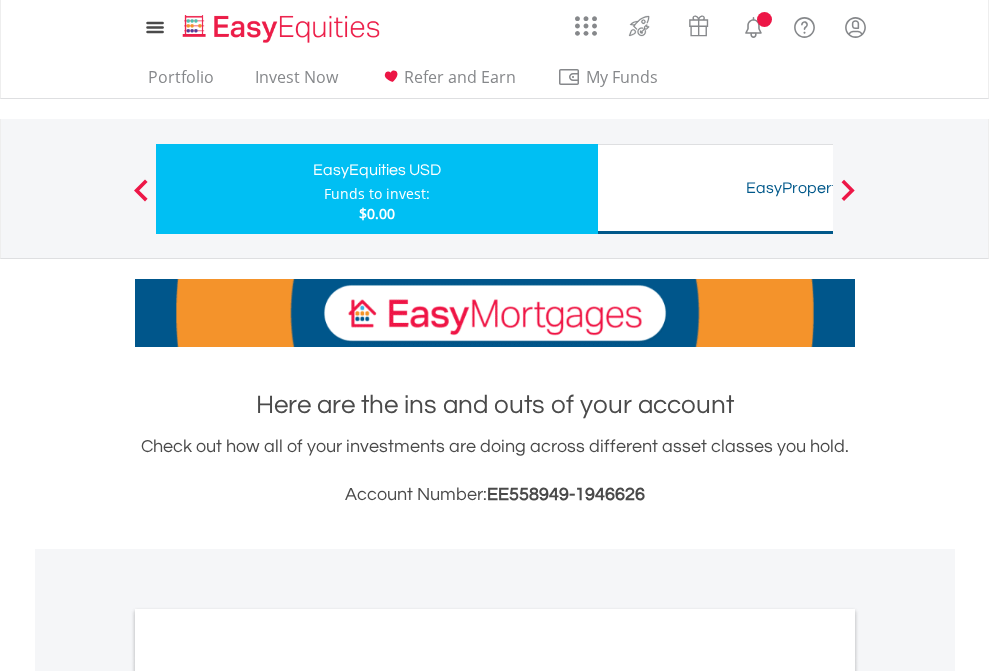 scroll, scrollTop: 0, scrollLeft: 0, axis: both 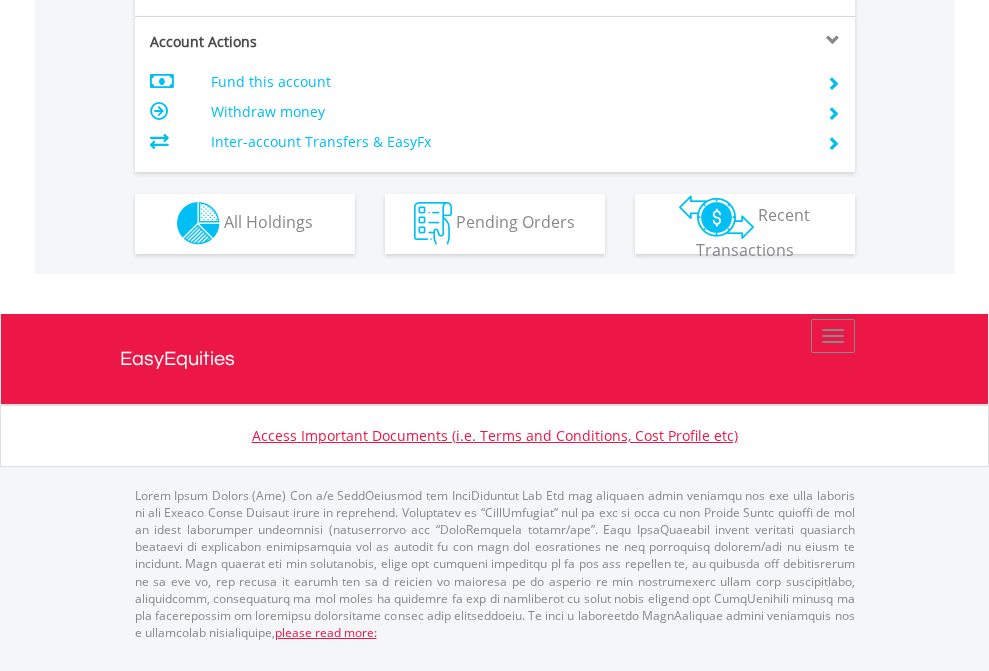 click on "Investment types" at bounding box center (706, -353) 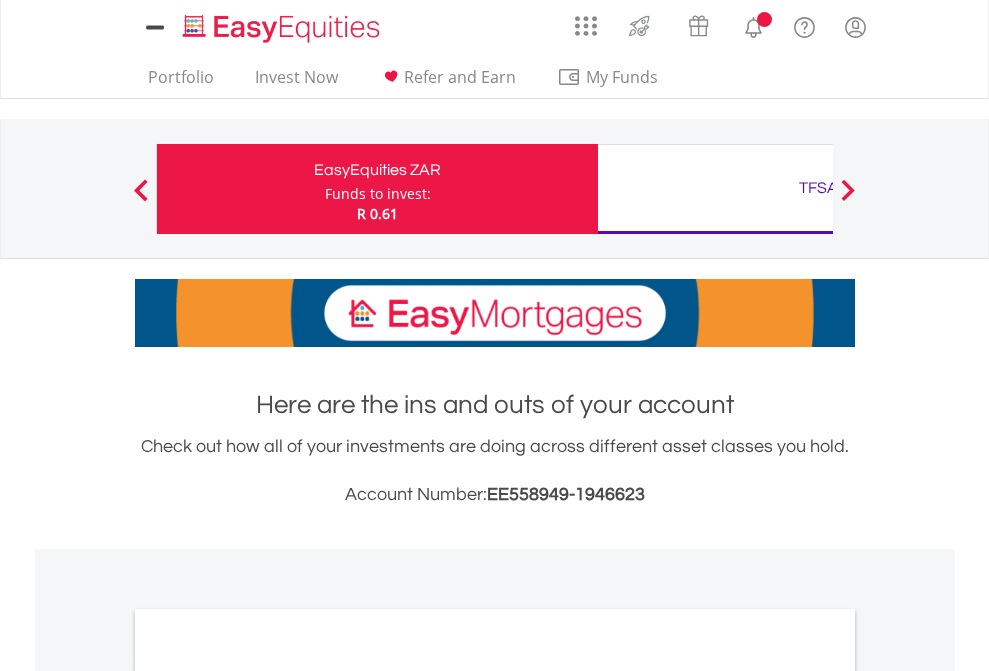scroll, scrollTop: 1202, scrollLeft: 0, axis: vertical 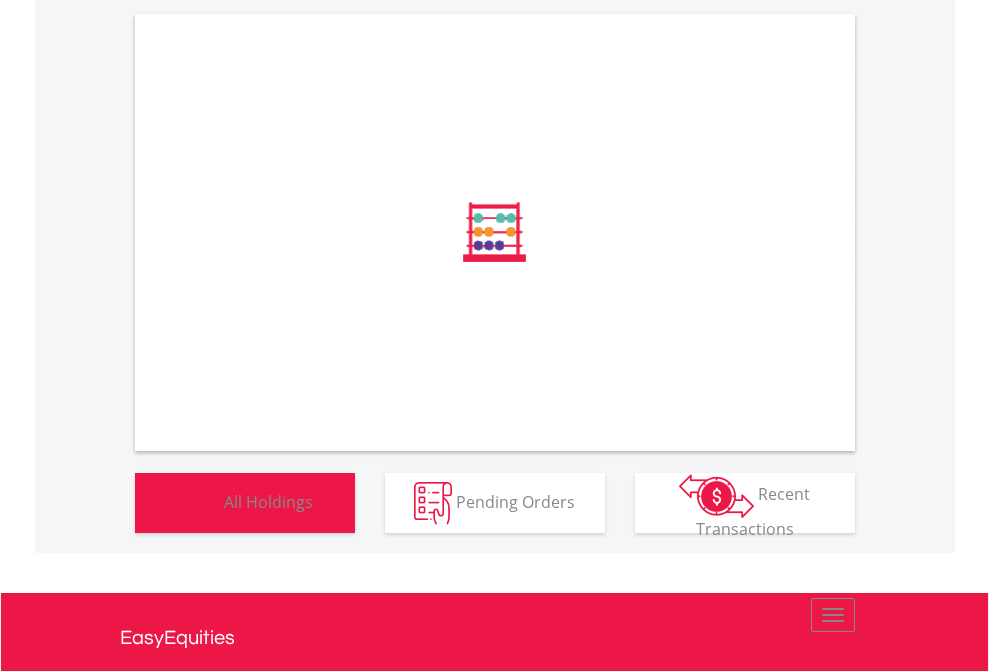click on "All Holdings" at bounding box center [268, 501] 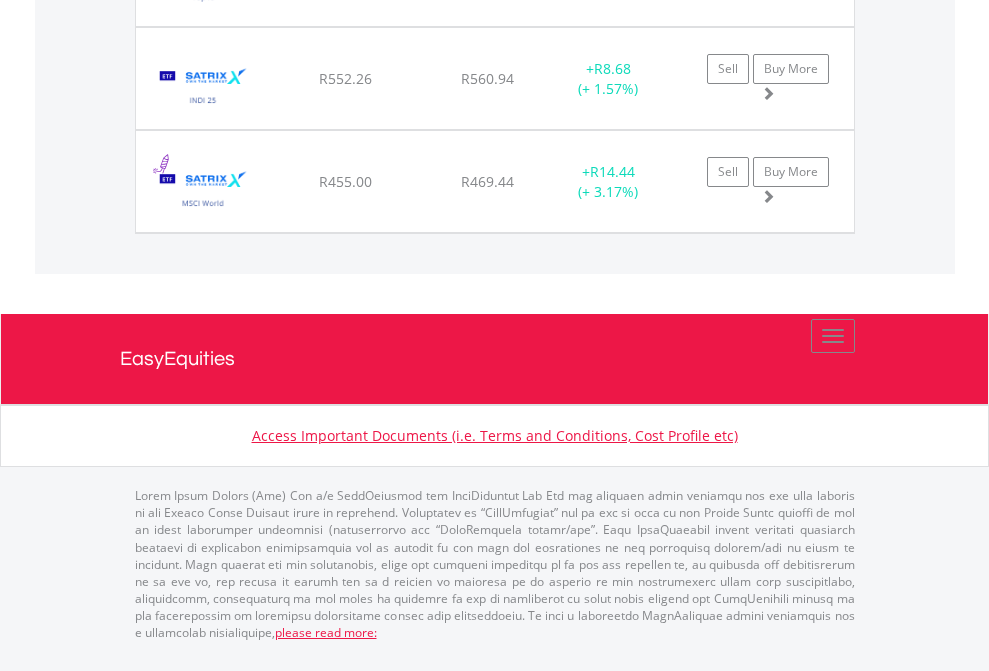 click on "TFSA" at bounding box center (818, -1586) 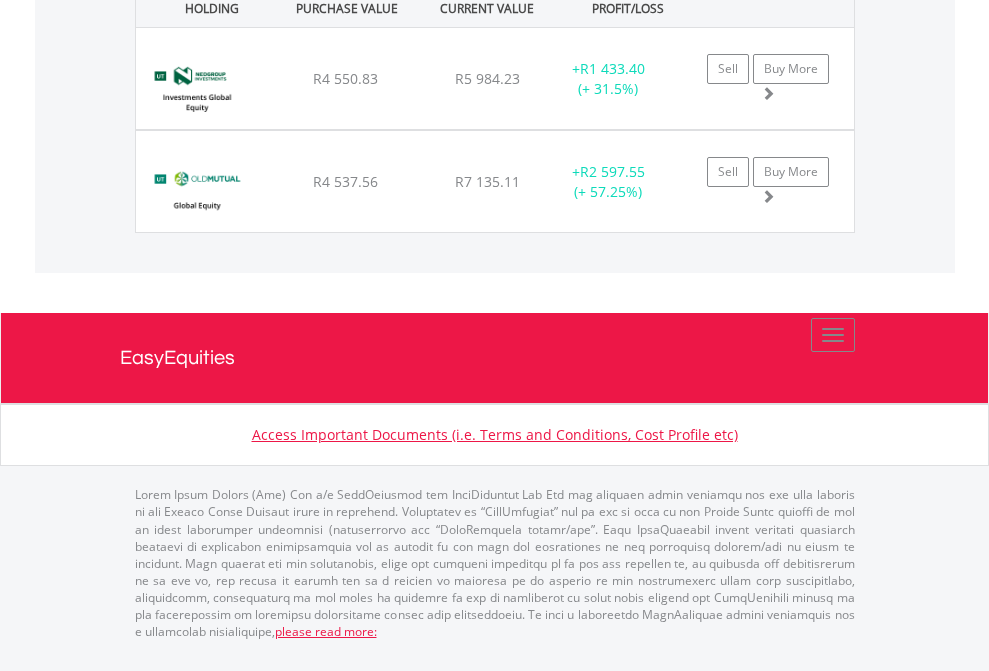 click on "EasyEquities USD" at bounding box center [818, -1375] 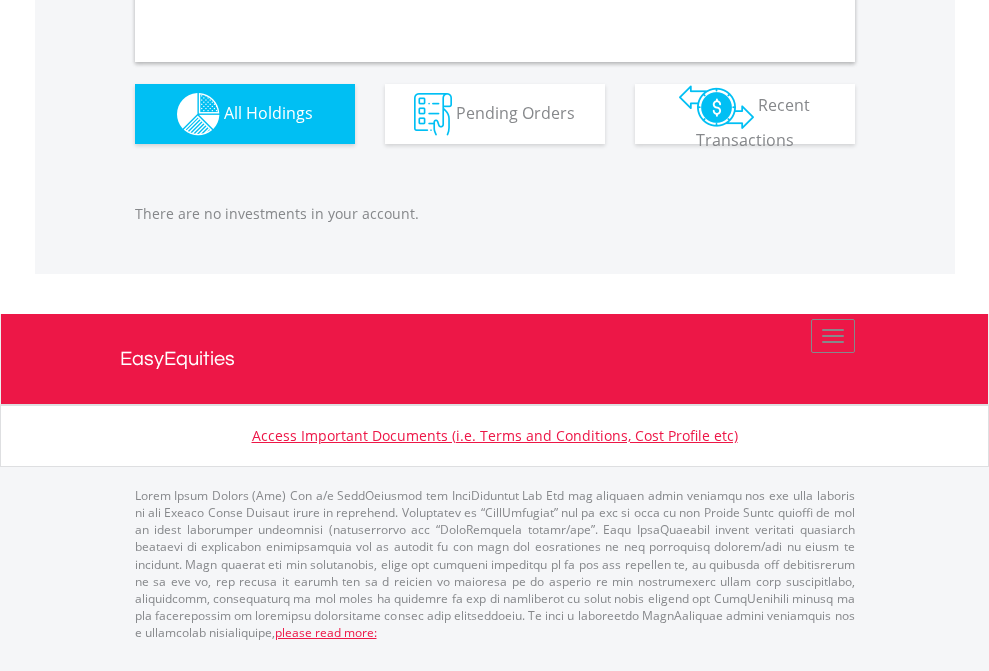 scroll, scrollTop: 1980, scrollLeft: 0, axis: vertical 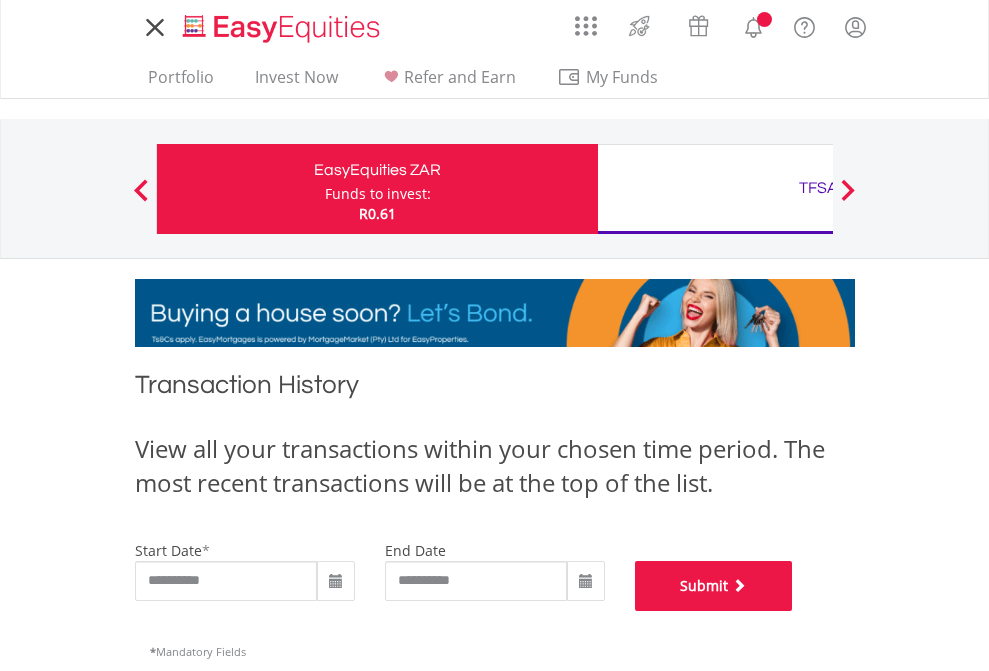click on "Submit" at bounding box center (714, 586) 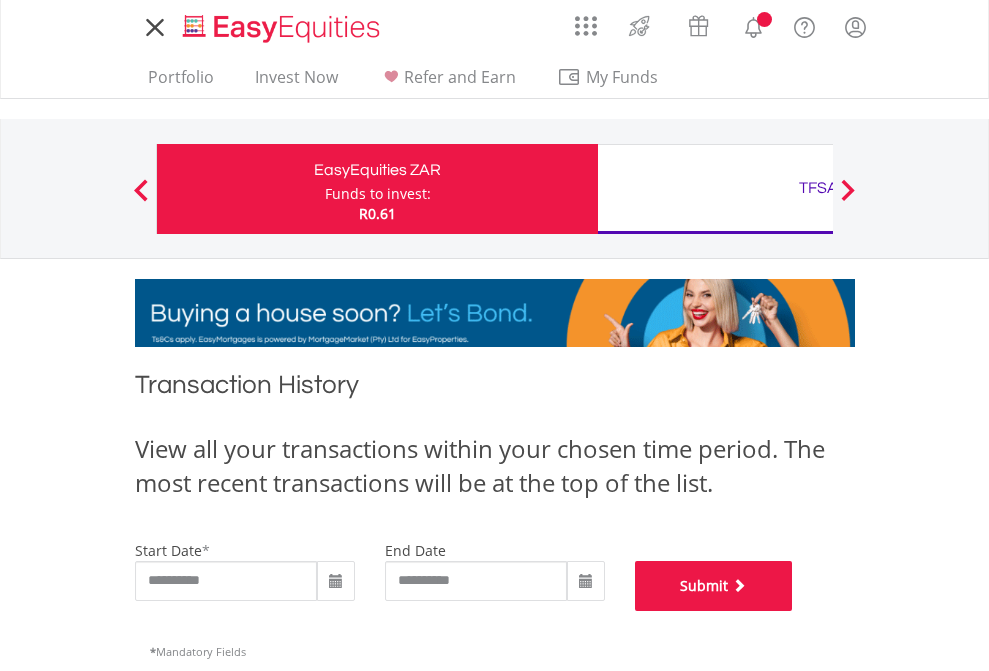 scroll, scrollTop: 811, scrollLeft: 0, axis: vertical 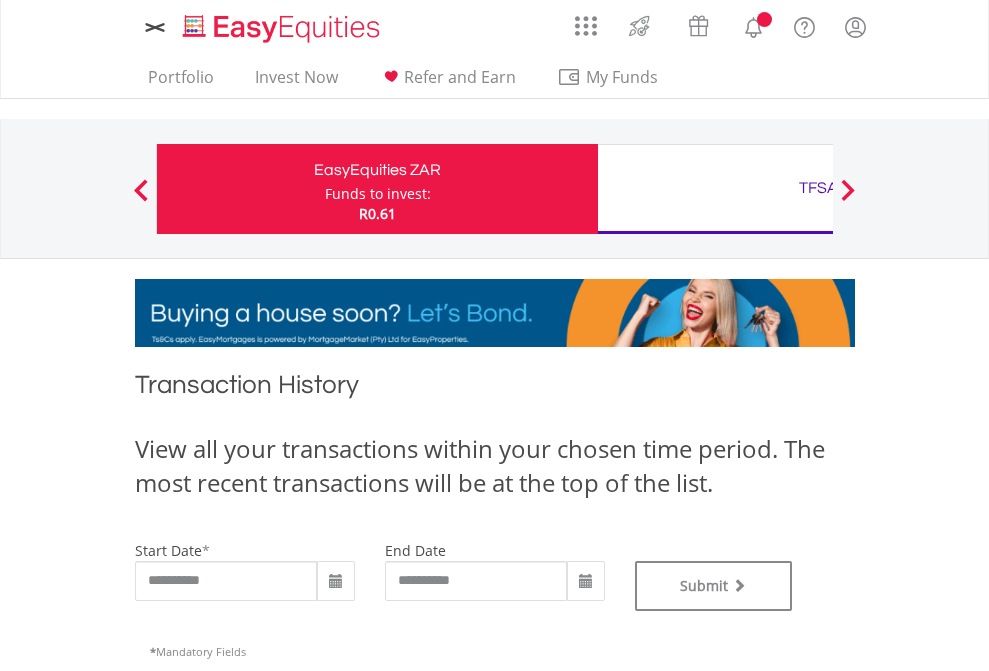 click on "TFSA" at bounding box center [818, 188] 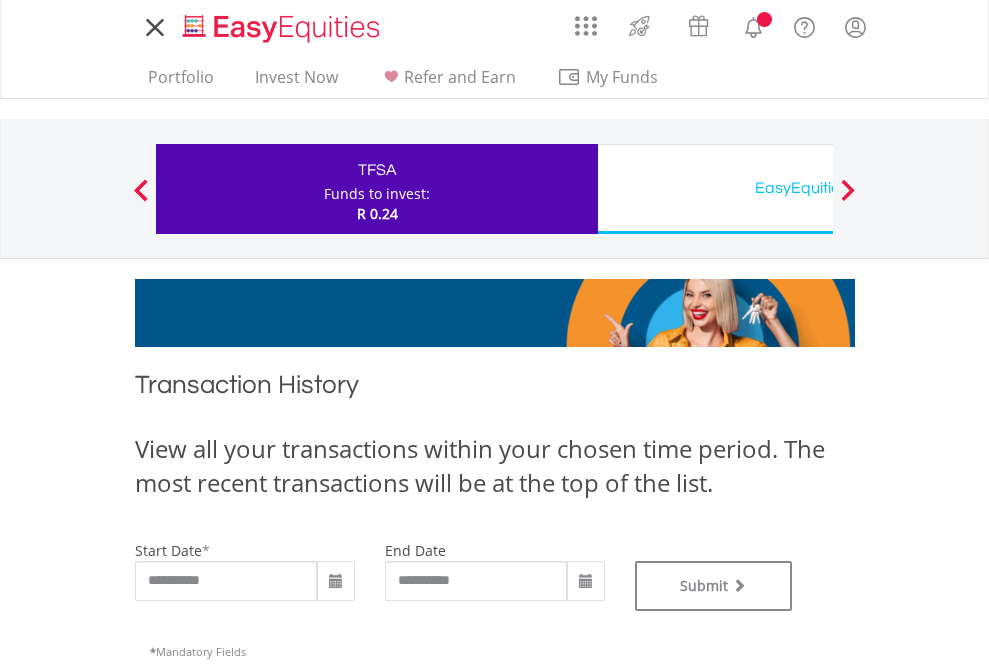 scroll, scrollTop: 811, scrollLeft: 0, axis: vertical 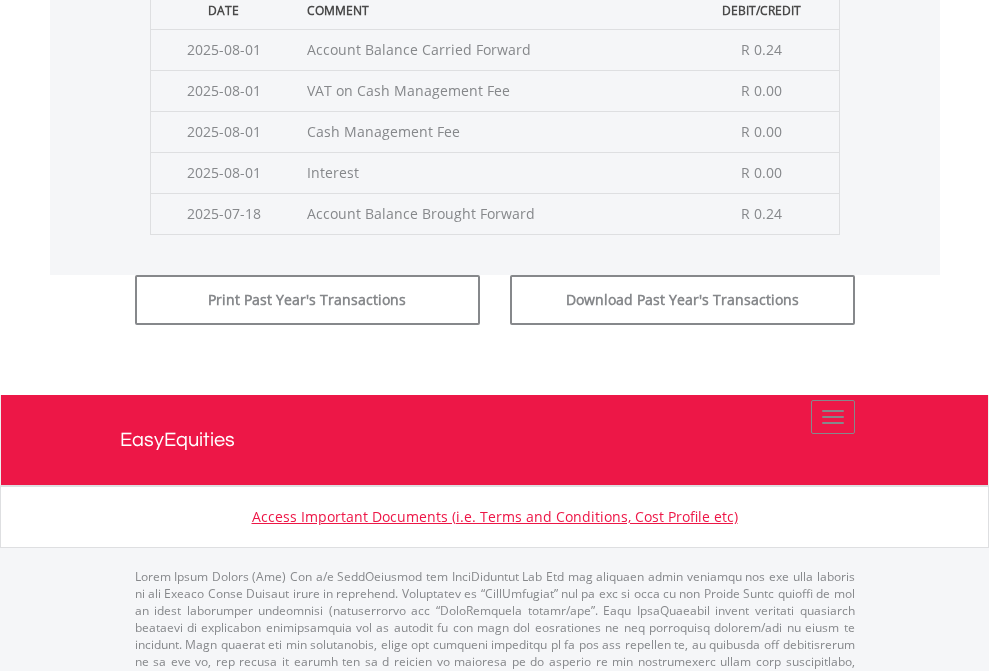 click on "Submit" at bounding box center [714, -225] 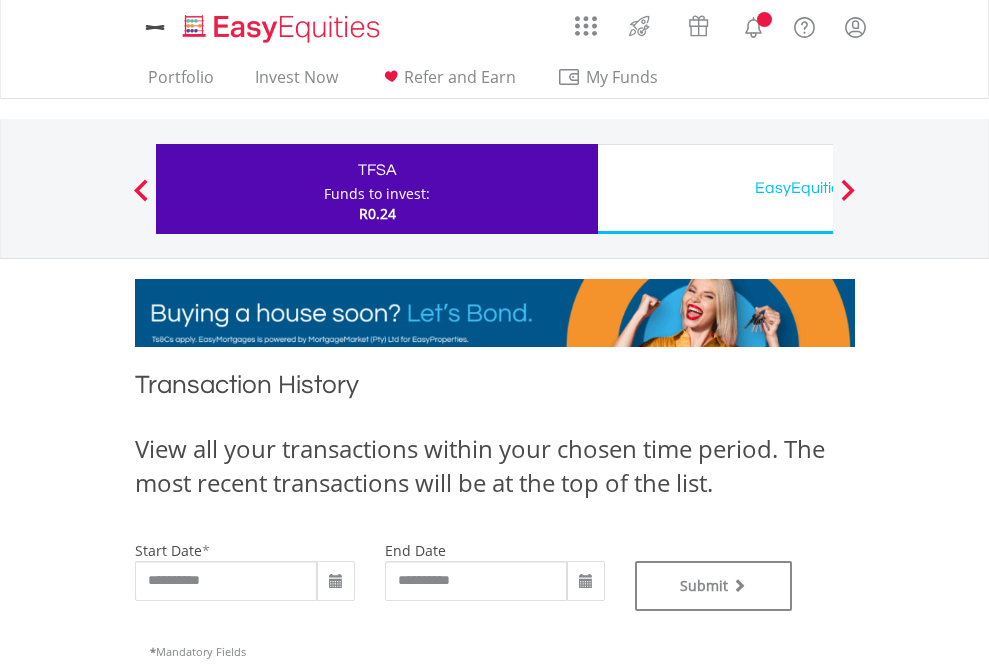 scroll, scrollTop: 0, scrollLeft: 0, axis: both 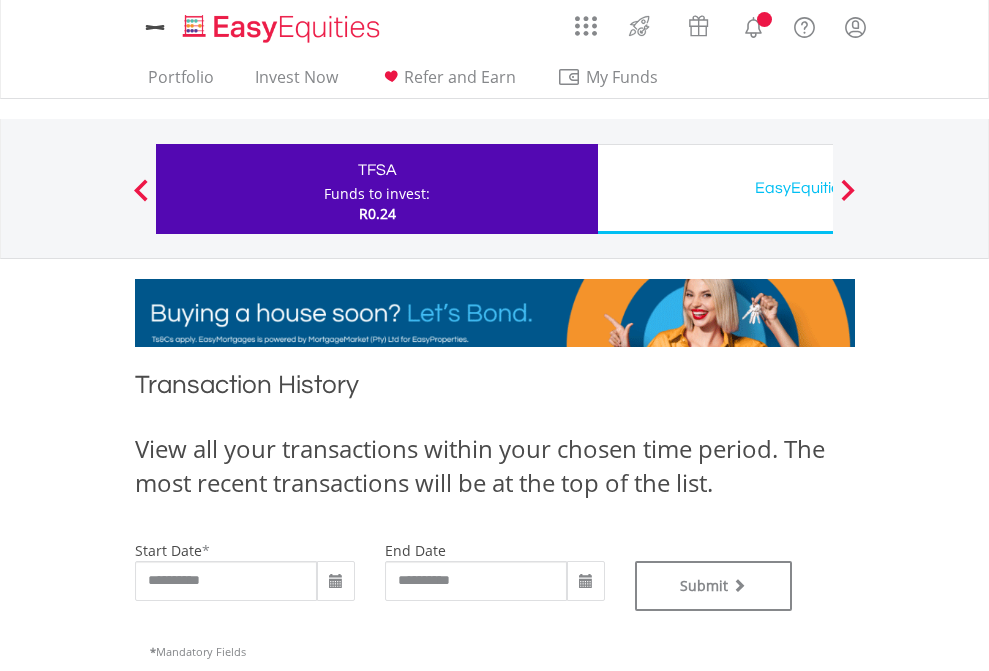 click on "EasyEquities USD" at bounding box center (818, 188) 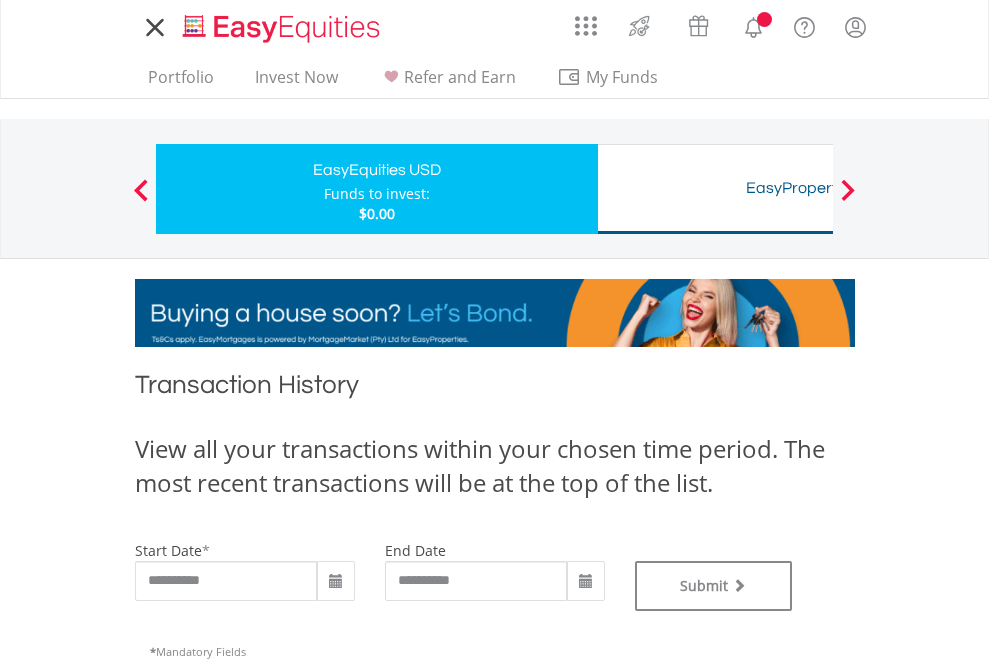 scroll, scrollTop: 0, scrollLeft: 0, axis: both 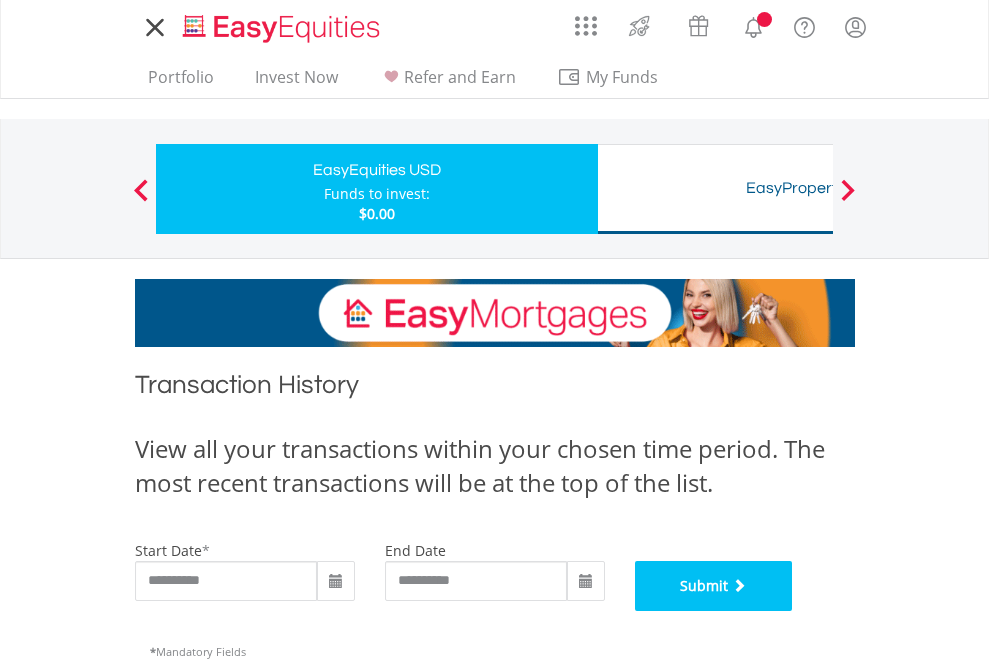 click on "Submit" at bounding box center [714, 586] 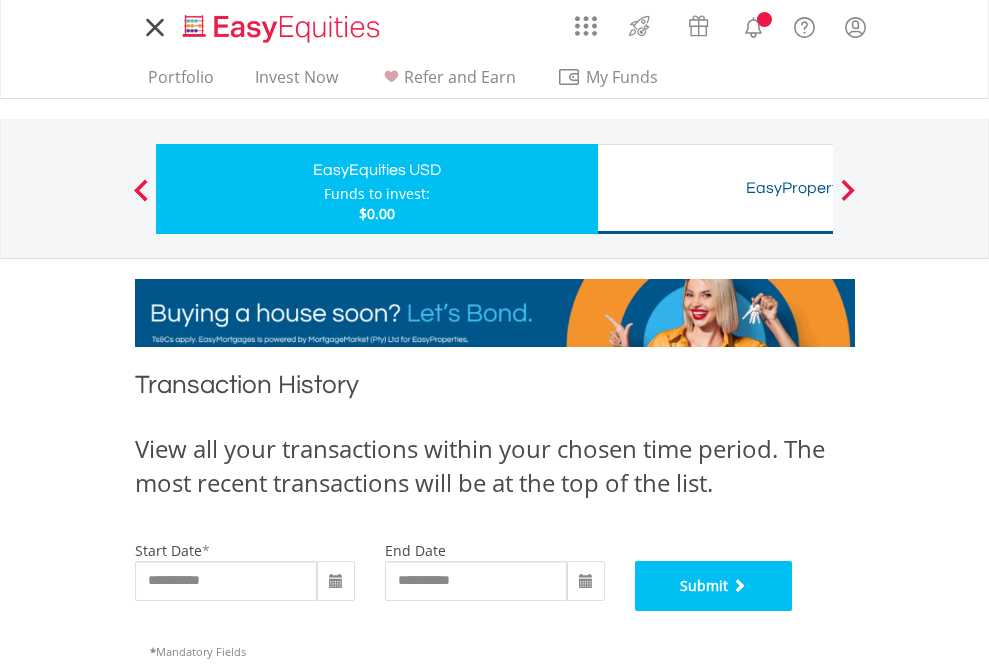 scroll, scrollTop: 811, scrollLeft: 0, axis: vertical 